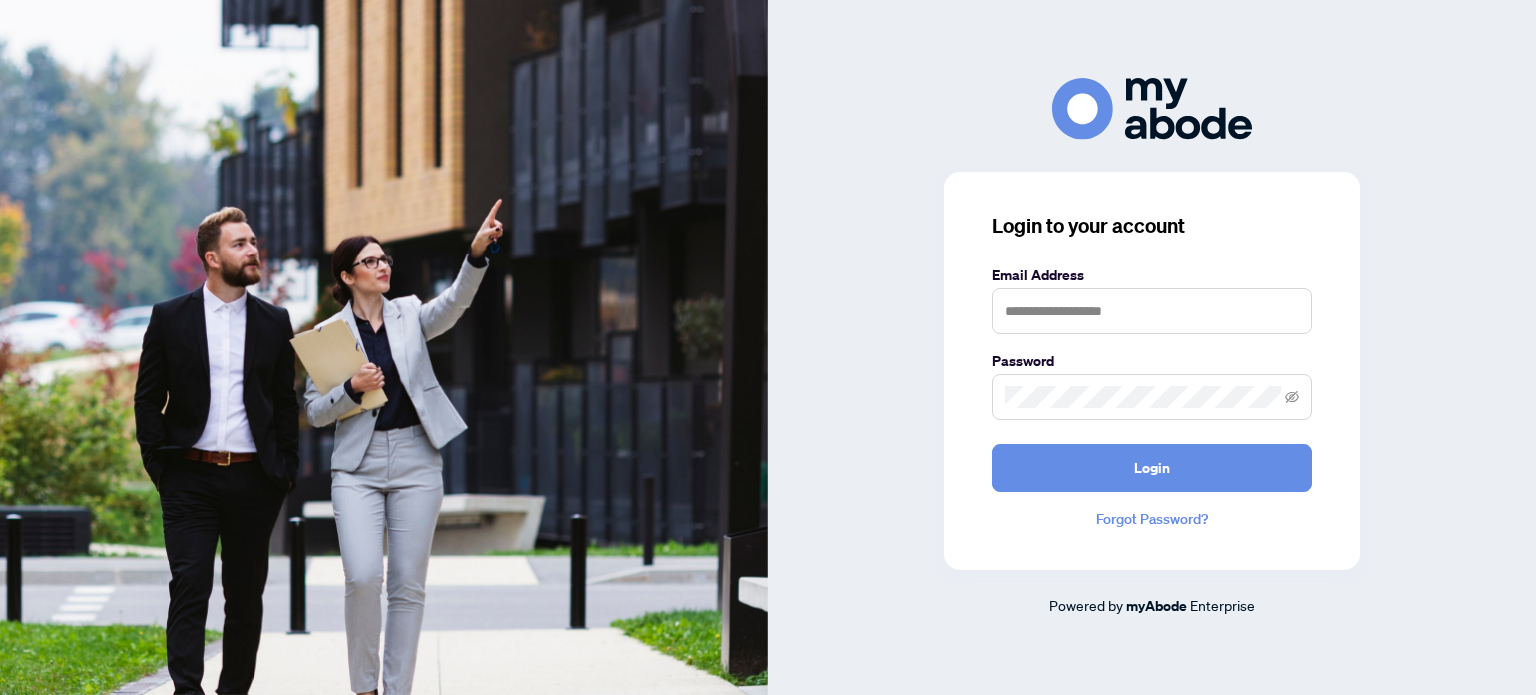 scroll, scrollTop: 0, scrollLeft: 0, axis: both 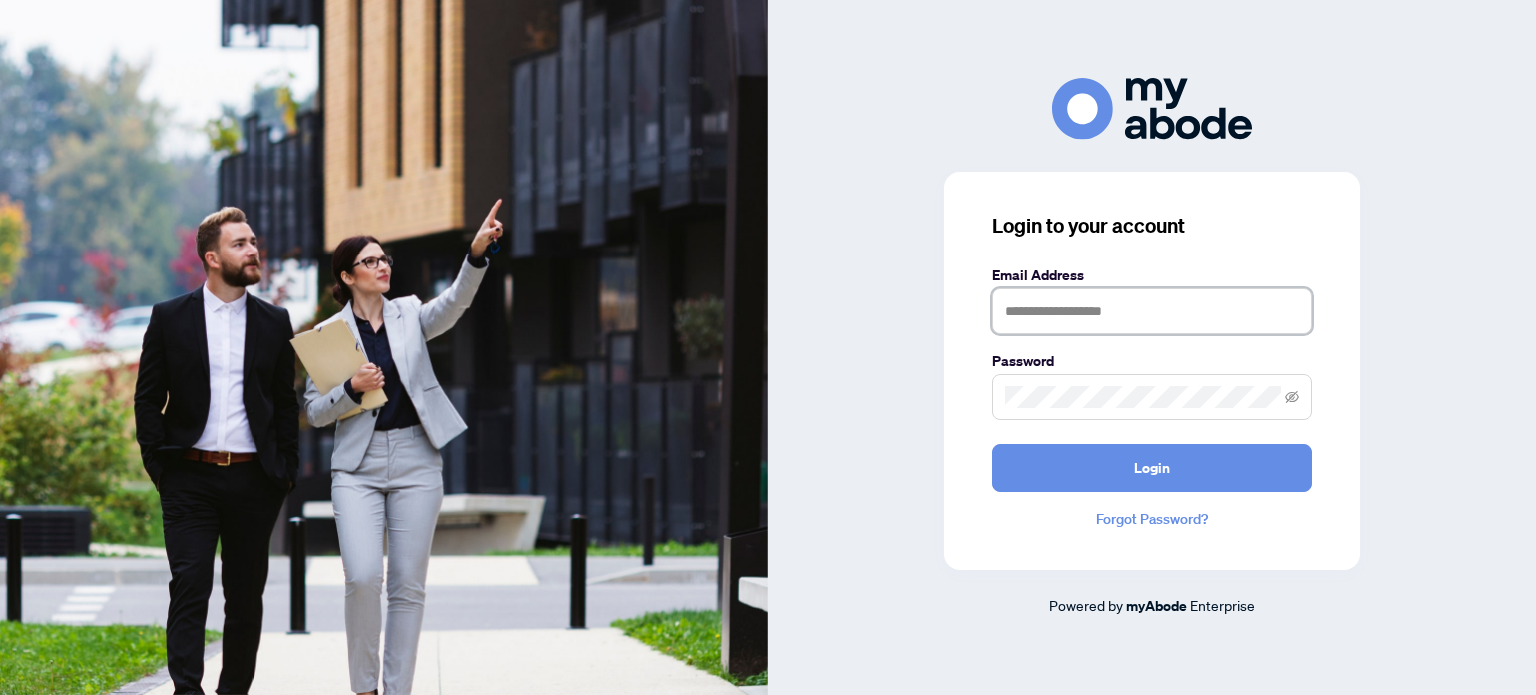 click at bounding box center [1152, 311] 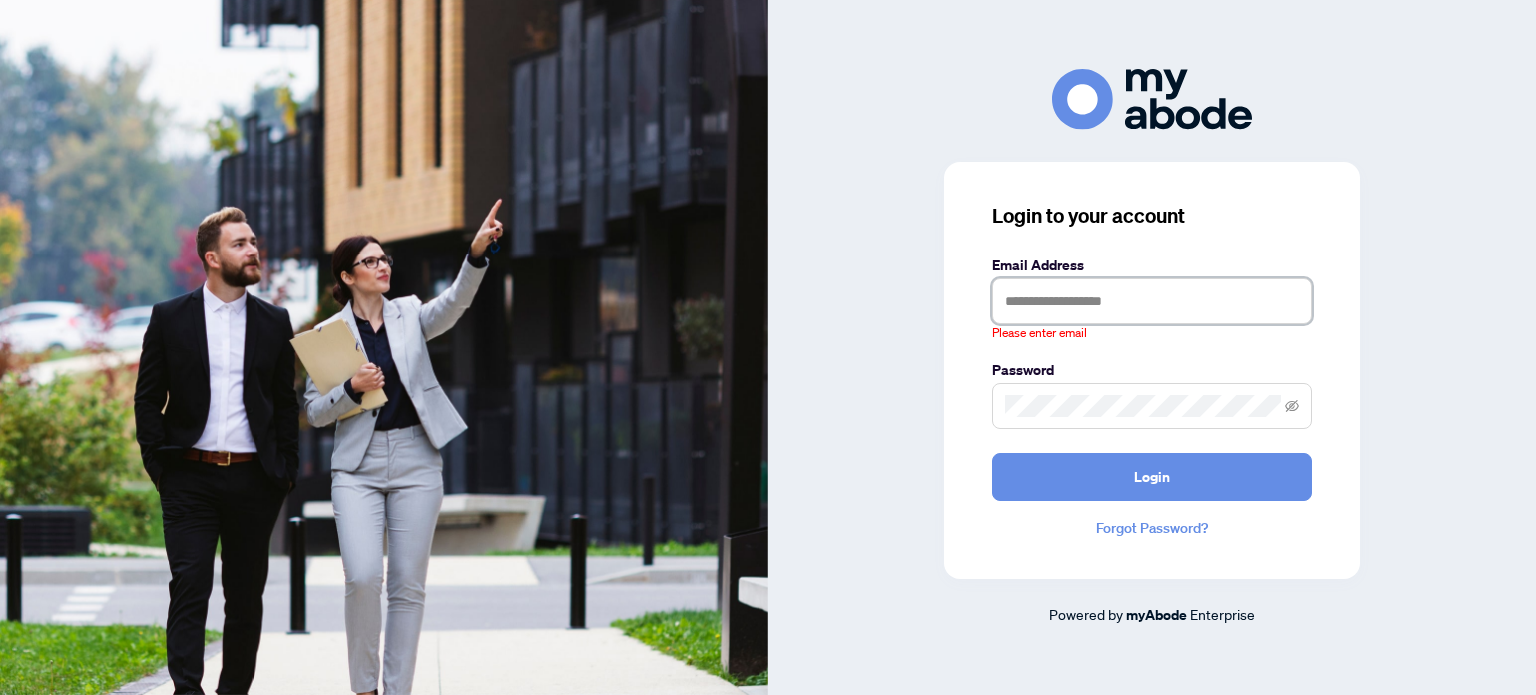 type on "**********" 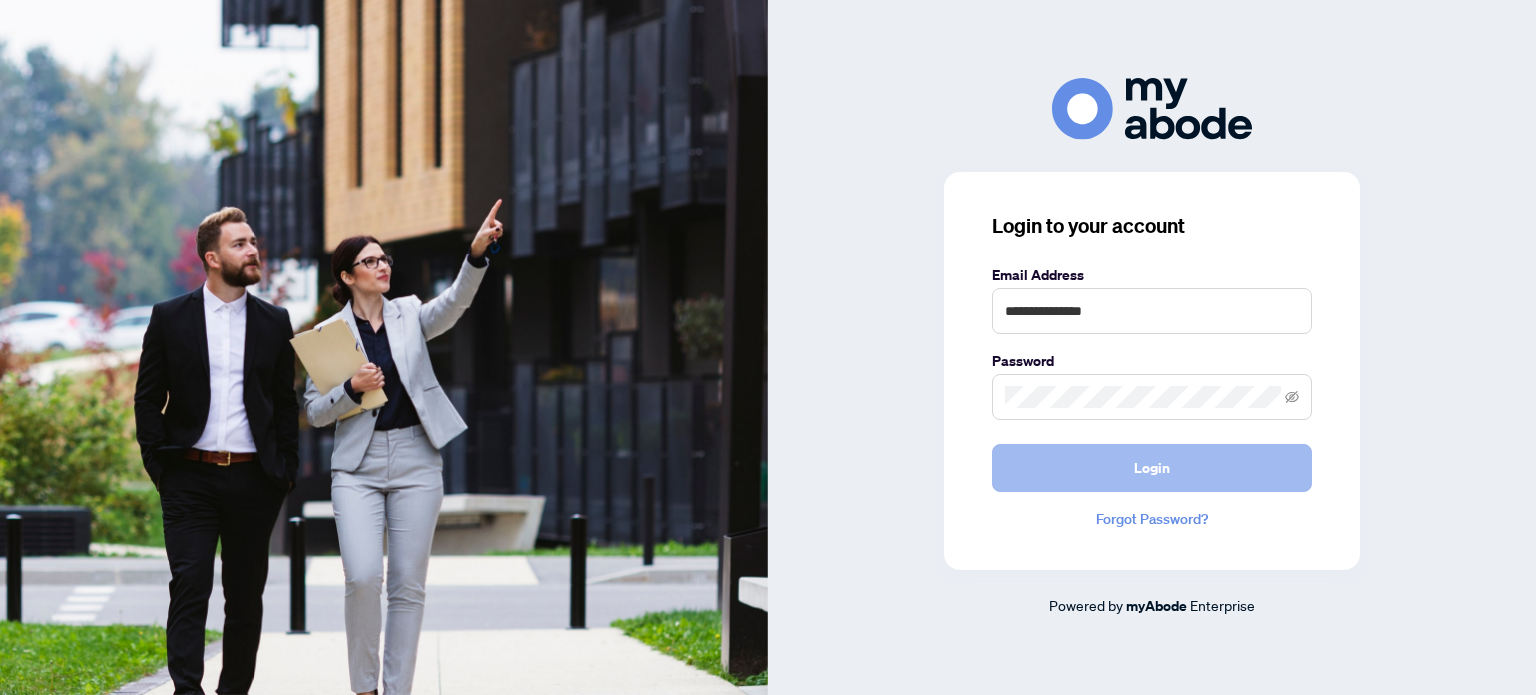 click on "Login" at bounding box center (1152, 468) 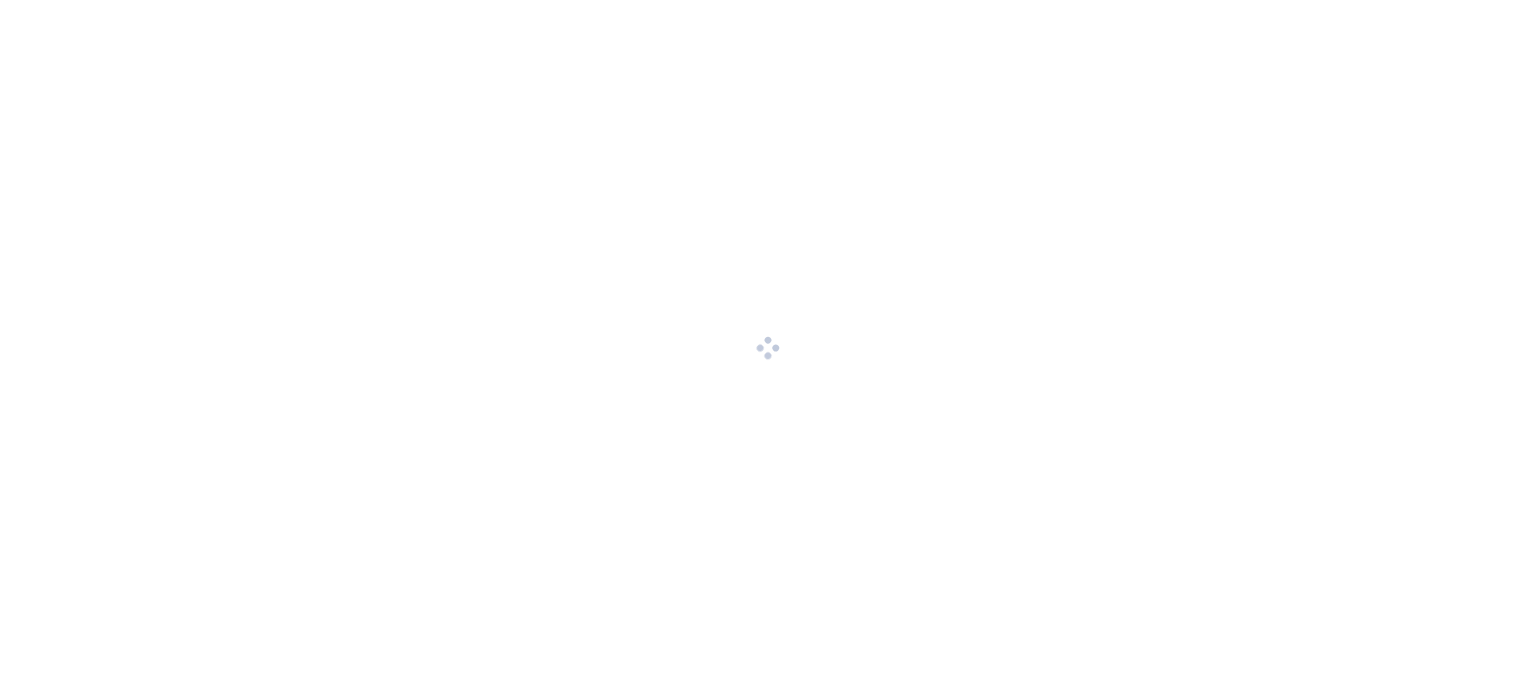 scroll, scrollTop: 0, scrollLeft: 0, axis: both 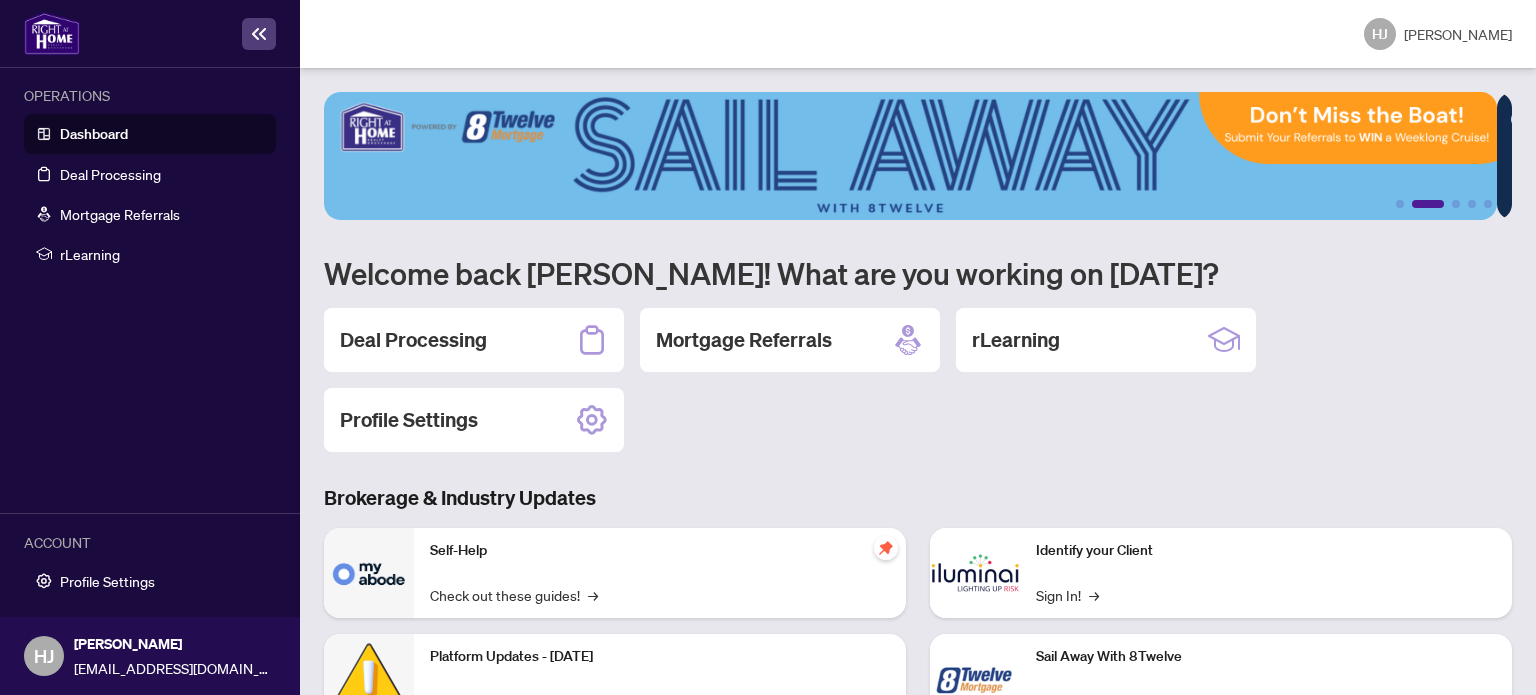 click on "Deal Processing Mortgage Referrals rLearning Profile Settings" at bounding box center [918, 380] 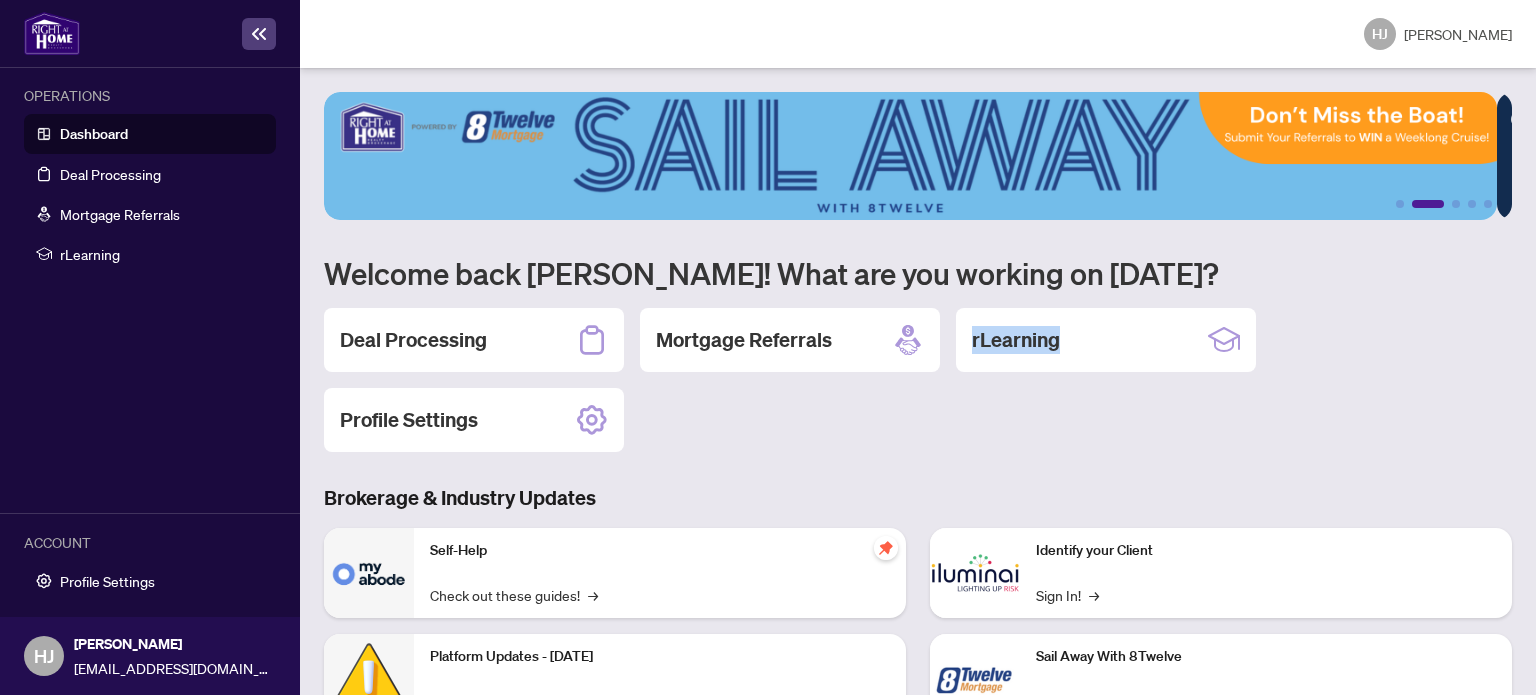 click on "Deal Processing Mortgage Referrals rLearning Profile Settings" at bounding box center (918, 380) 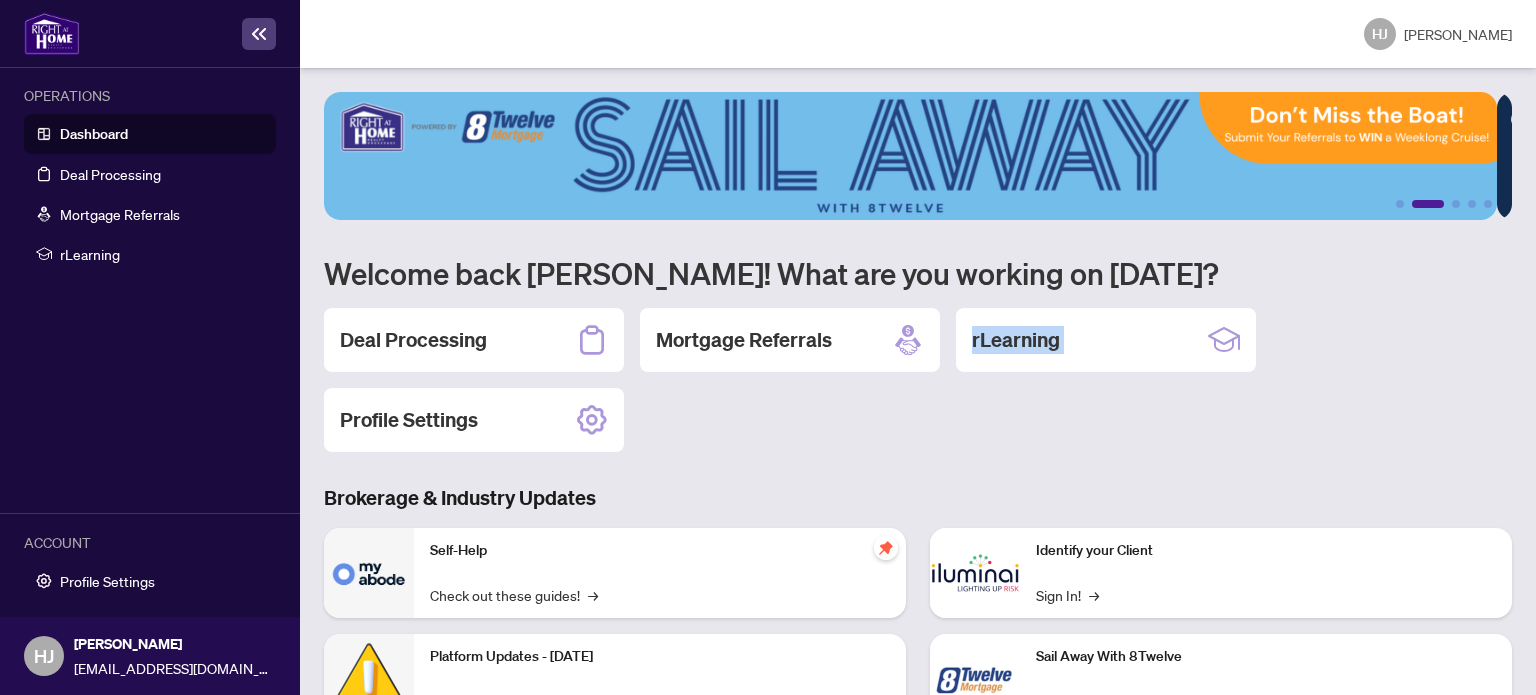 click on "Deal Processing Mortgage Referrals rLearning Profile Settings" at bounding box center [918, 380] 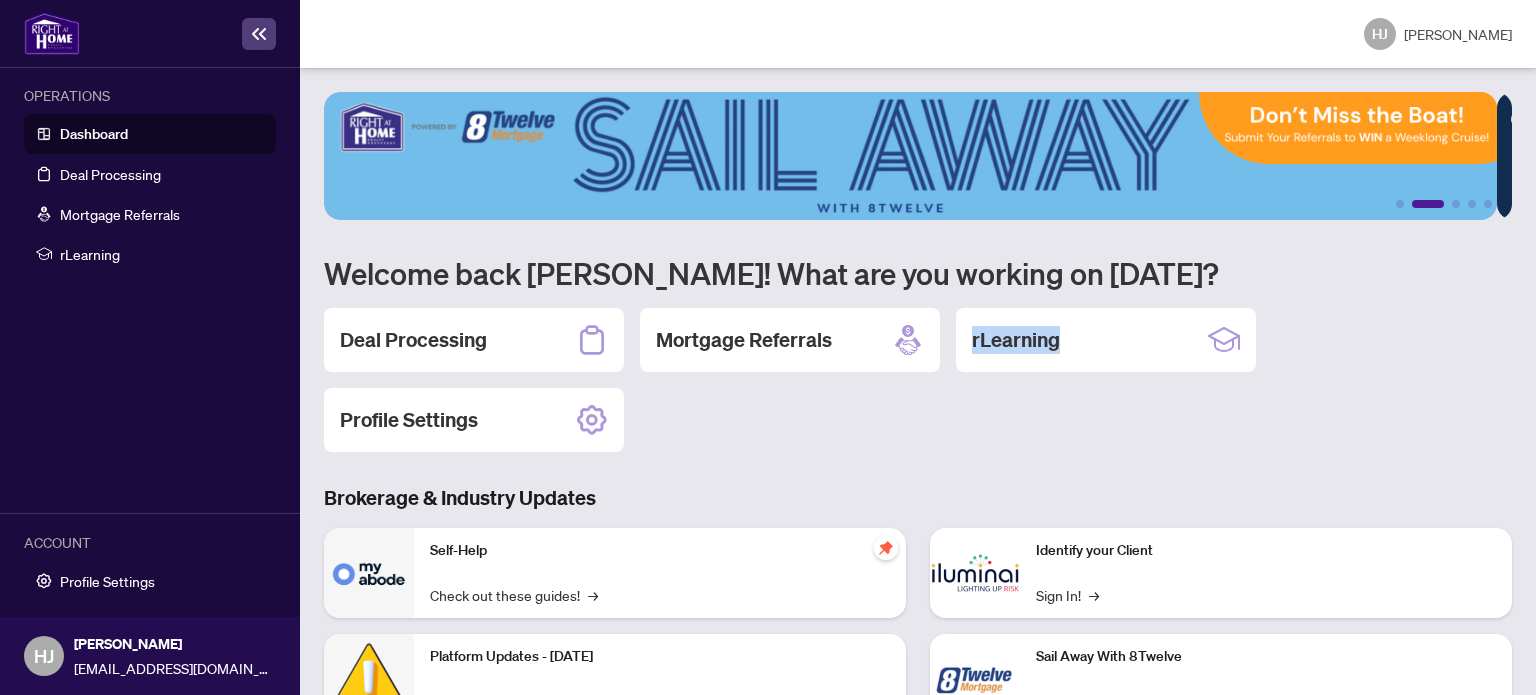 click on "Deal Processing Mortgage Referrals rLearning Profile Settings" at bounding box center [918, 380] 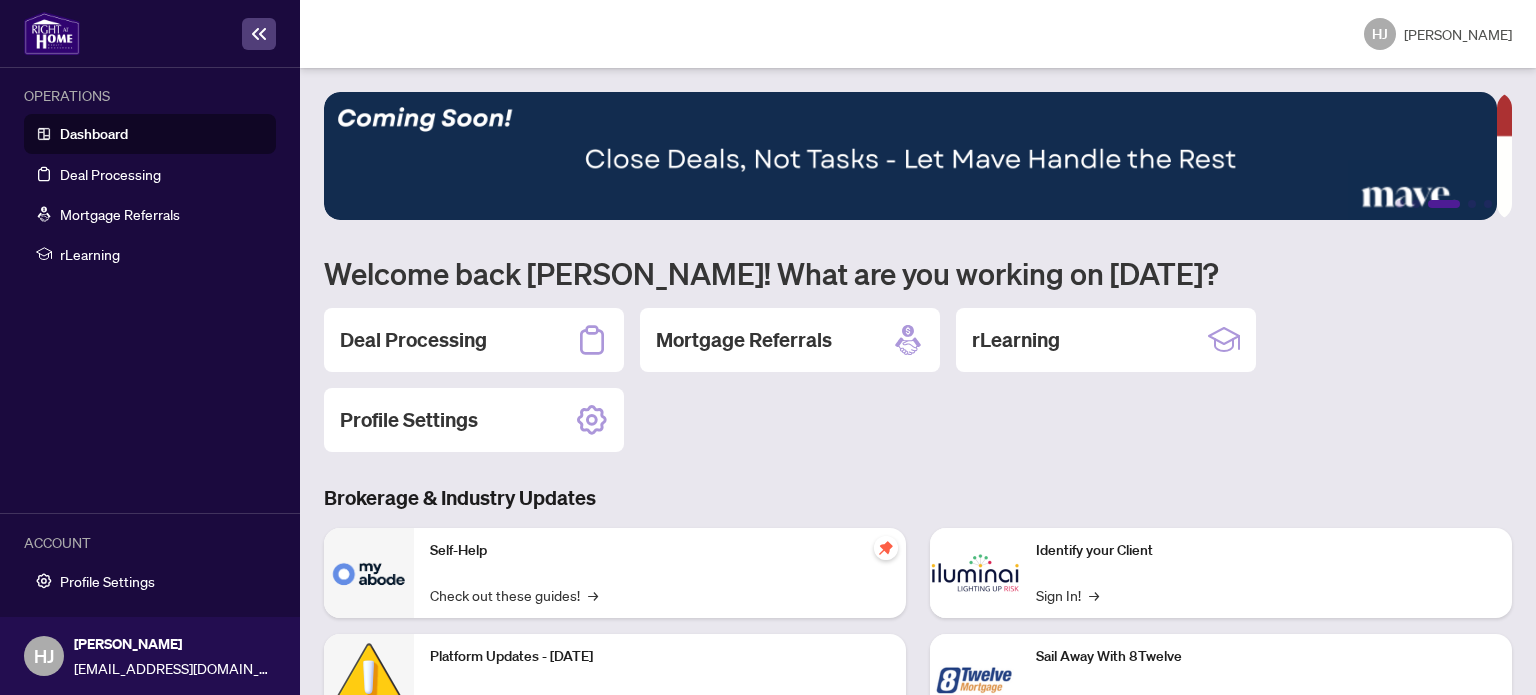 click on "Deal Processing Mortgage Referrals rLearning Profile Settings" at bounding box center (918, 380) 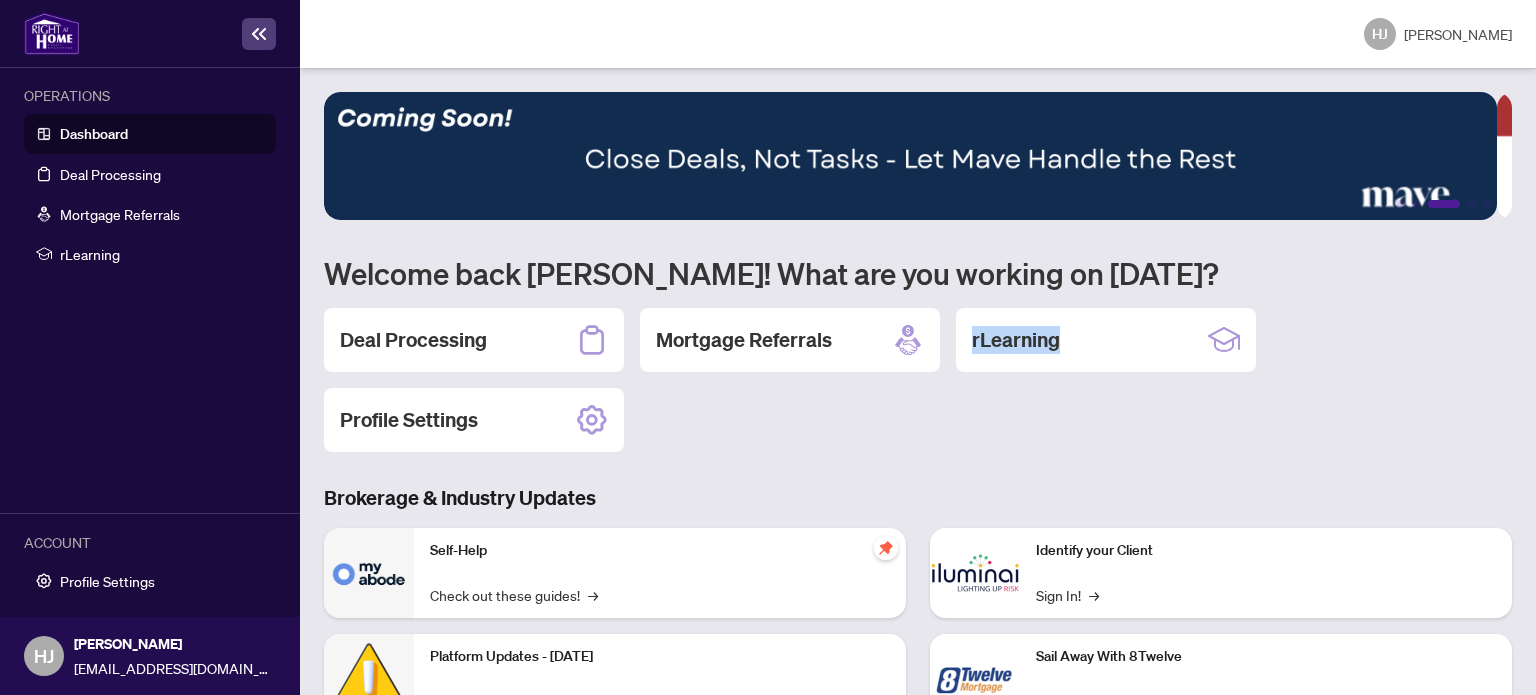 click on "Deal Processing Mortgage Referrals rLearning Profile Settings" at bounding box center [918, 380] 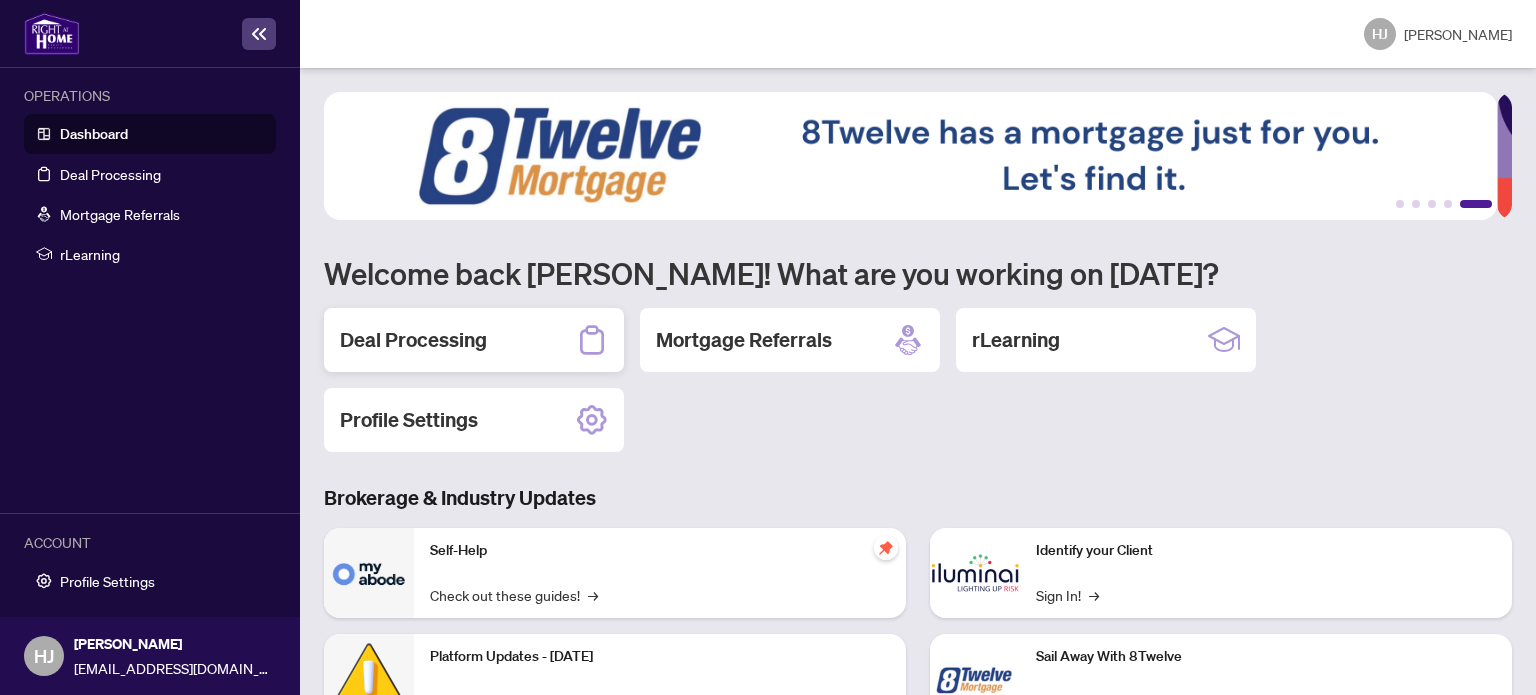 click on "Deal Processing" at bounding box center (413, 340) 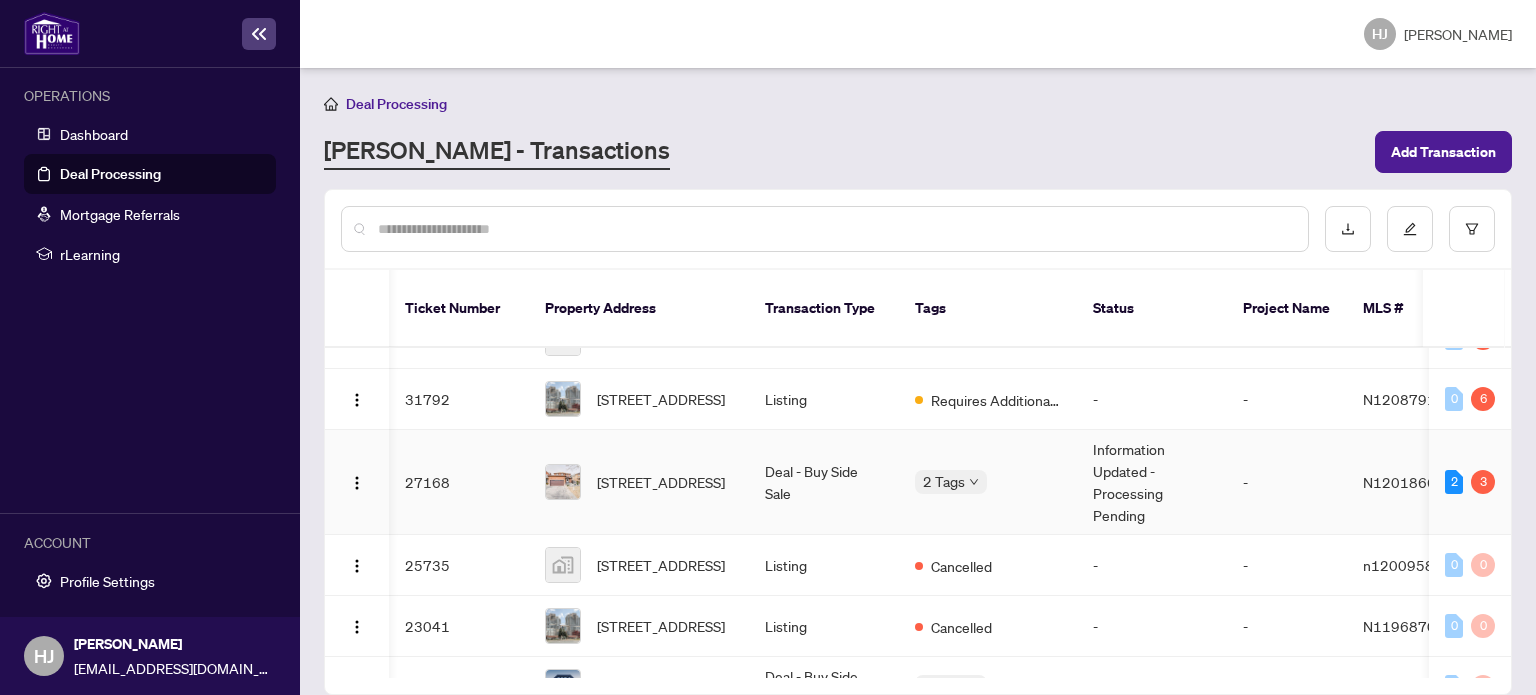 scroll, scrollTop: 84, scrollLeft: 3, axis: both 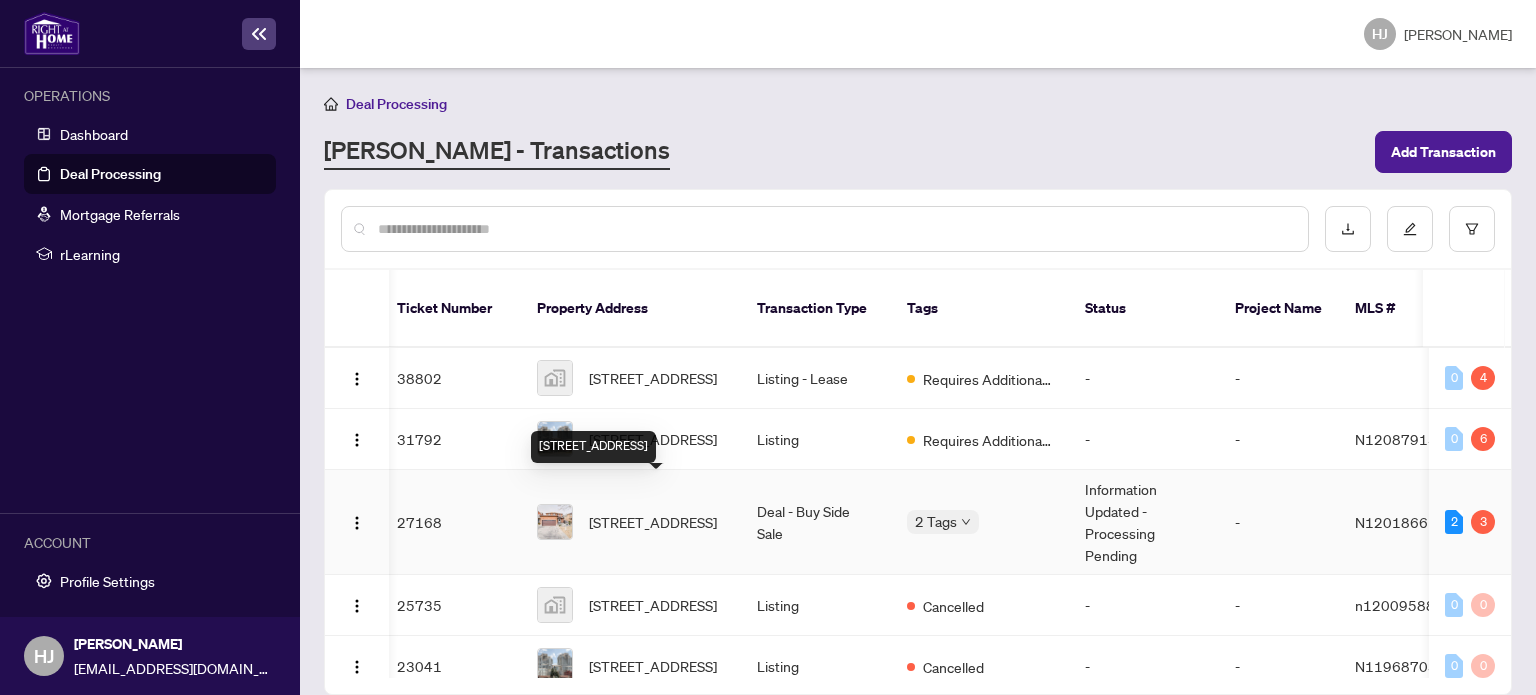 click on "[STREET_ADDRESS]" at bounding box center (653, 522) 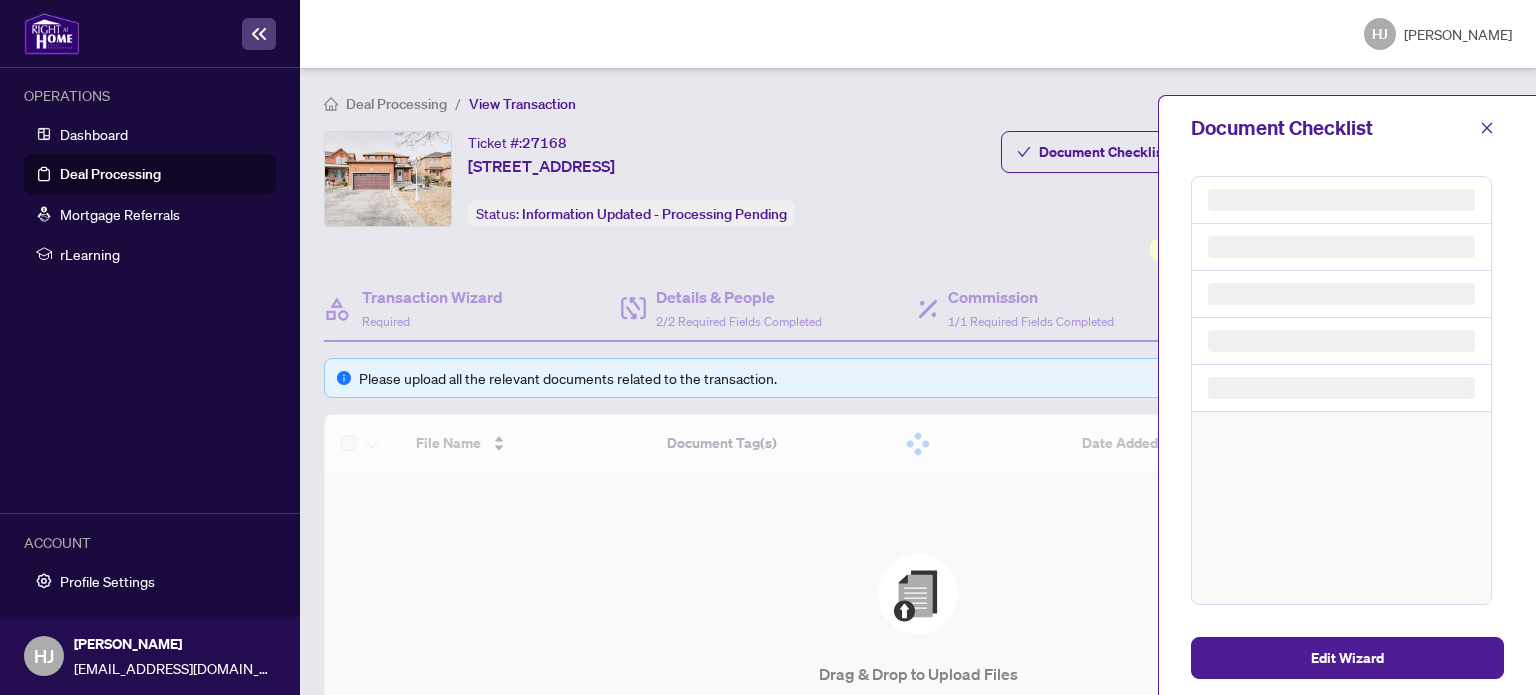 click on "Drag & Drop to Upload Files Maximum file size:  25  MB Browse Files" at bounding box center (918, 663) 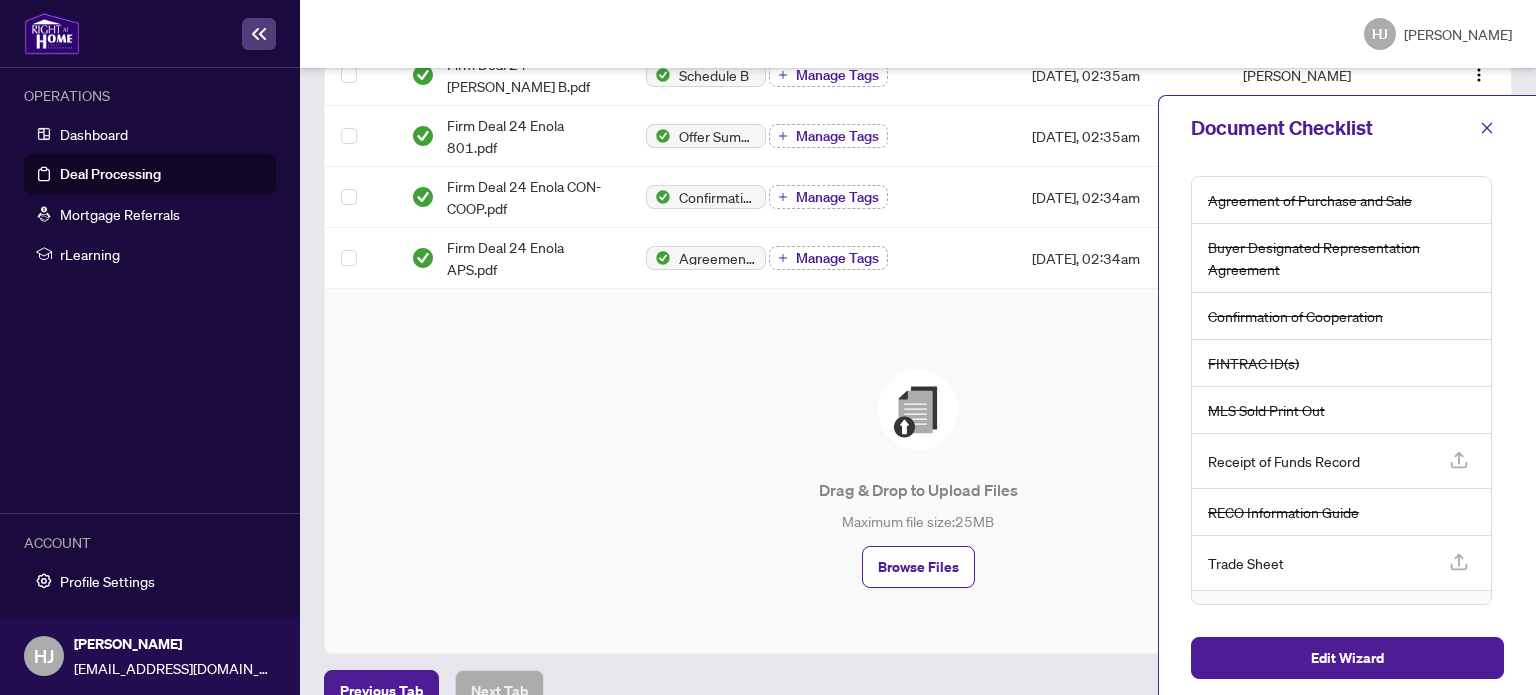 scroll, scrollTop: 1026, scrollLeft: 0, axis: vertical 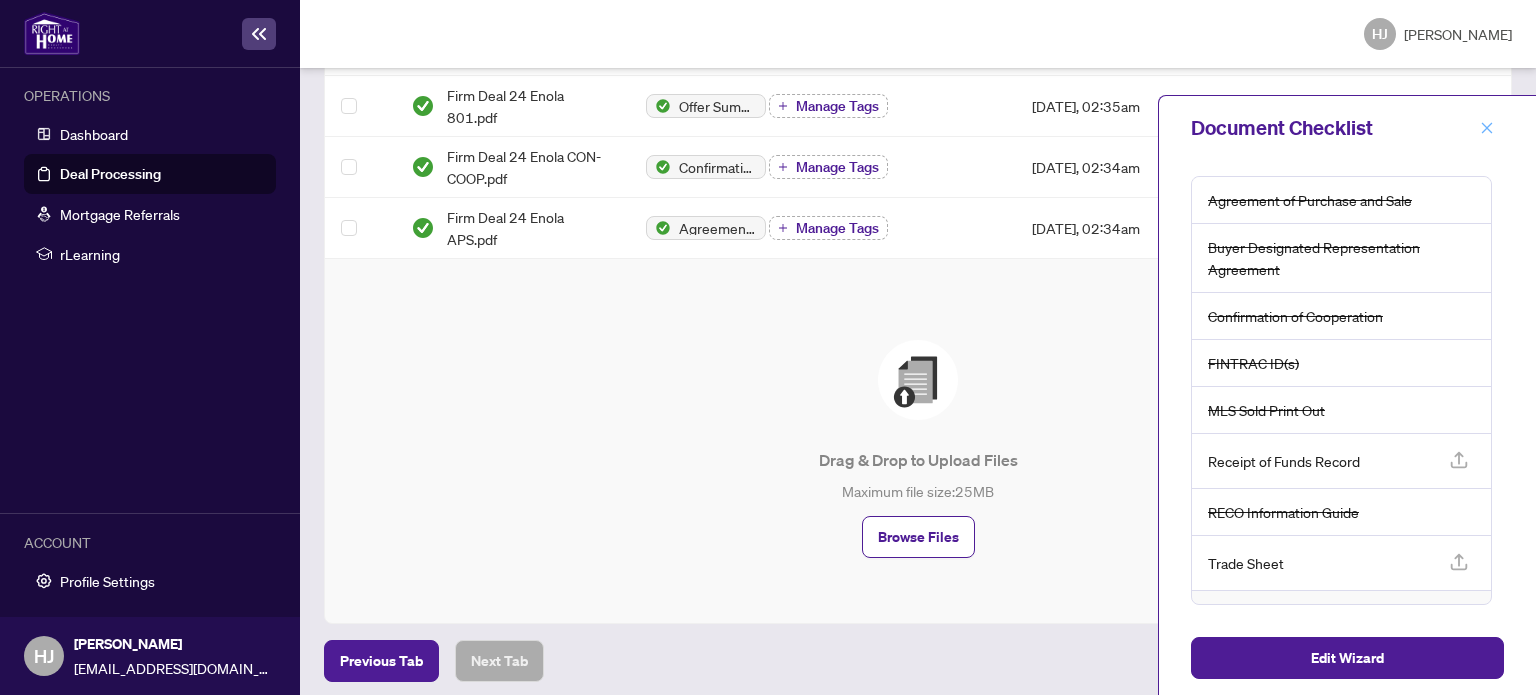click 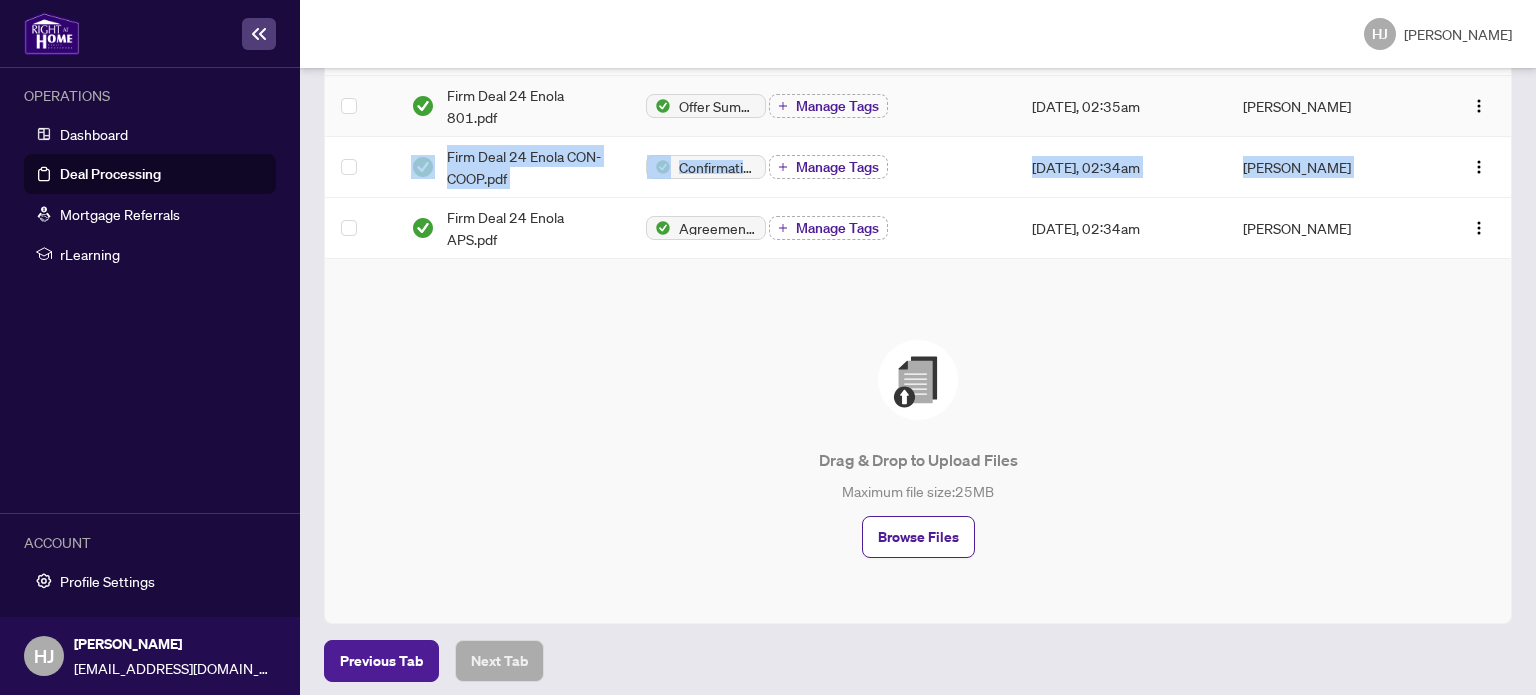 drag, startPoint x: 1488, startPoint y: 131, endPoint x: 1409, endPoint y: 127, distance: 79.101204 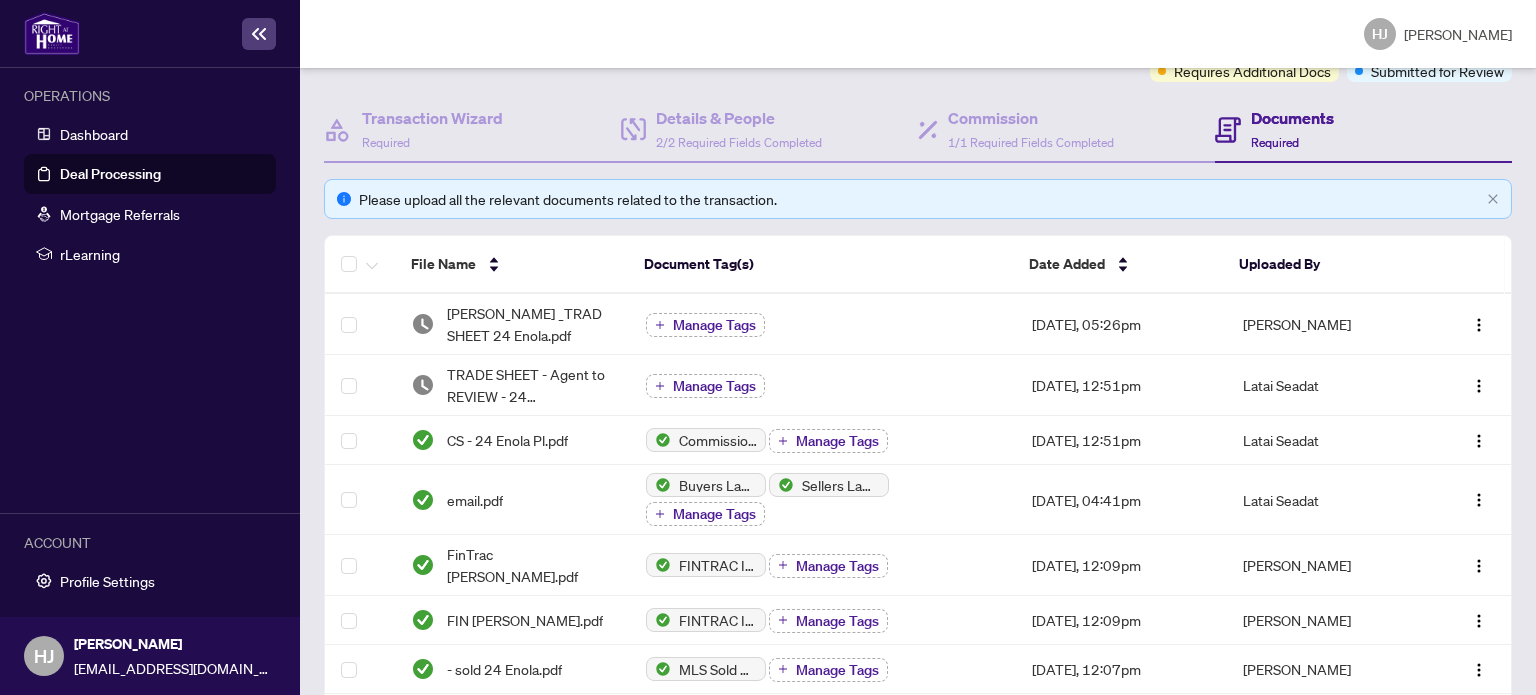 scroll, scrollTop: 0, scrollLeft: 0, axis: both 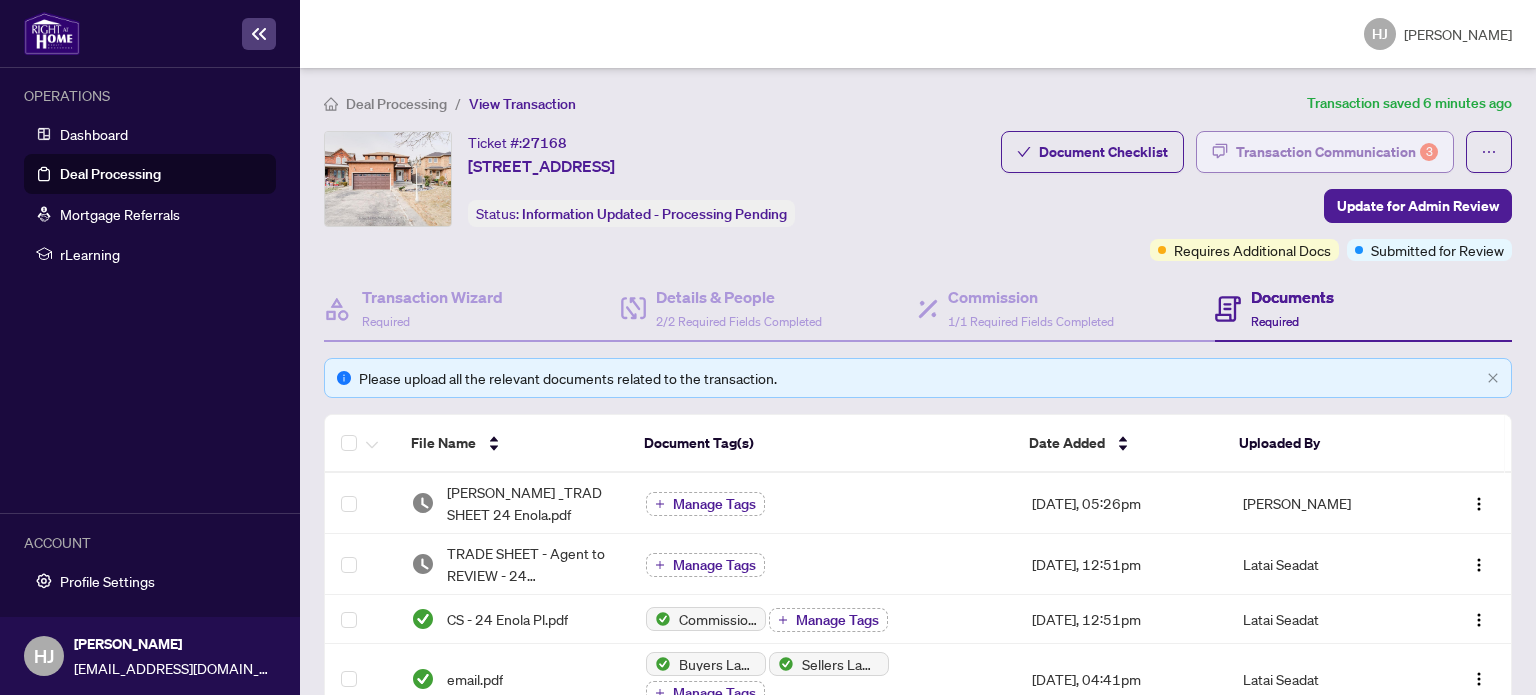 click on "Transaction Communication 3" at bounding box center [1337, 152] 